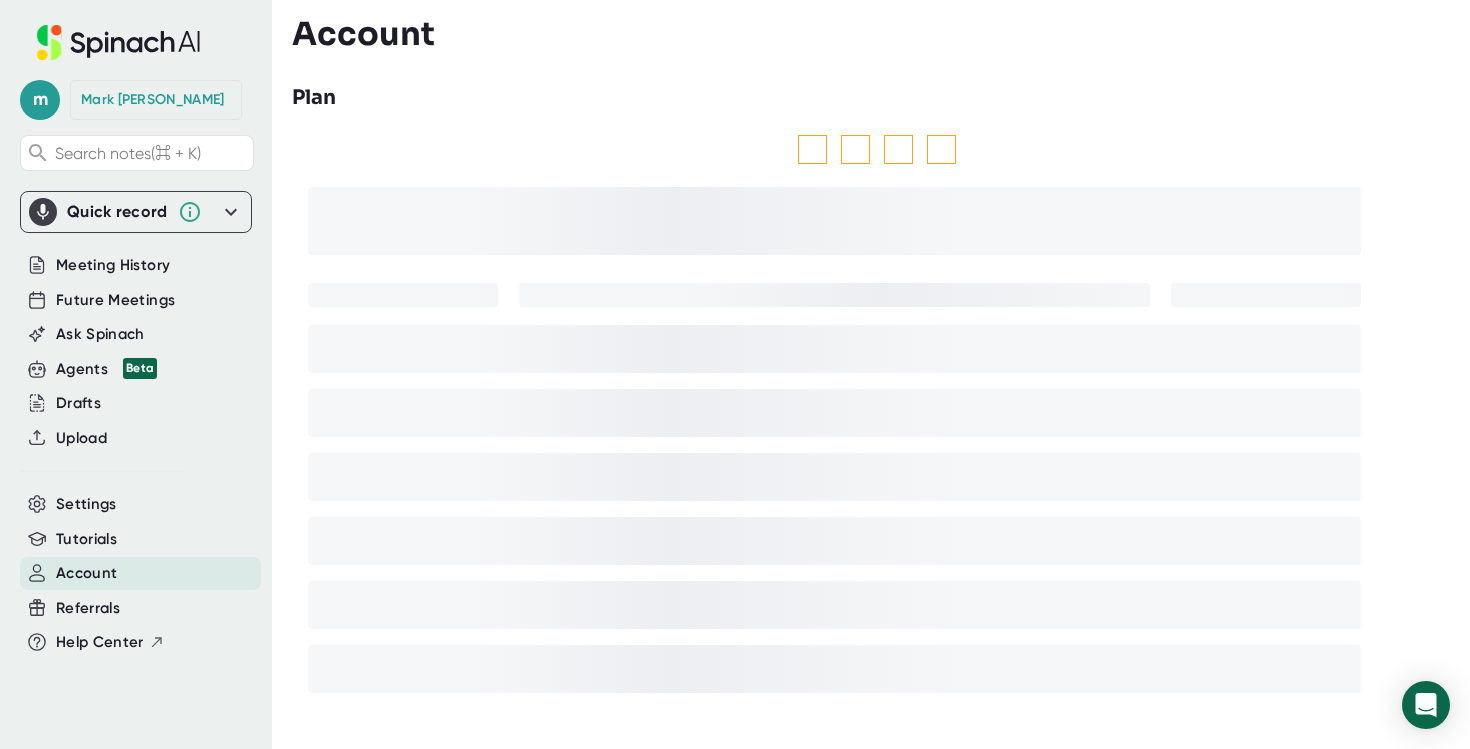 scroll, scrollTop: 0, scrollLeft: 0, axis: both 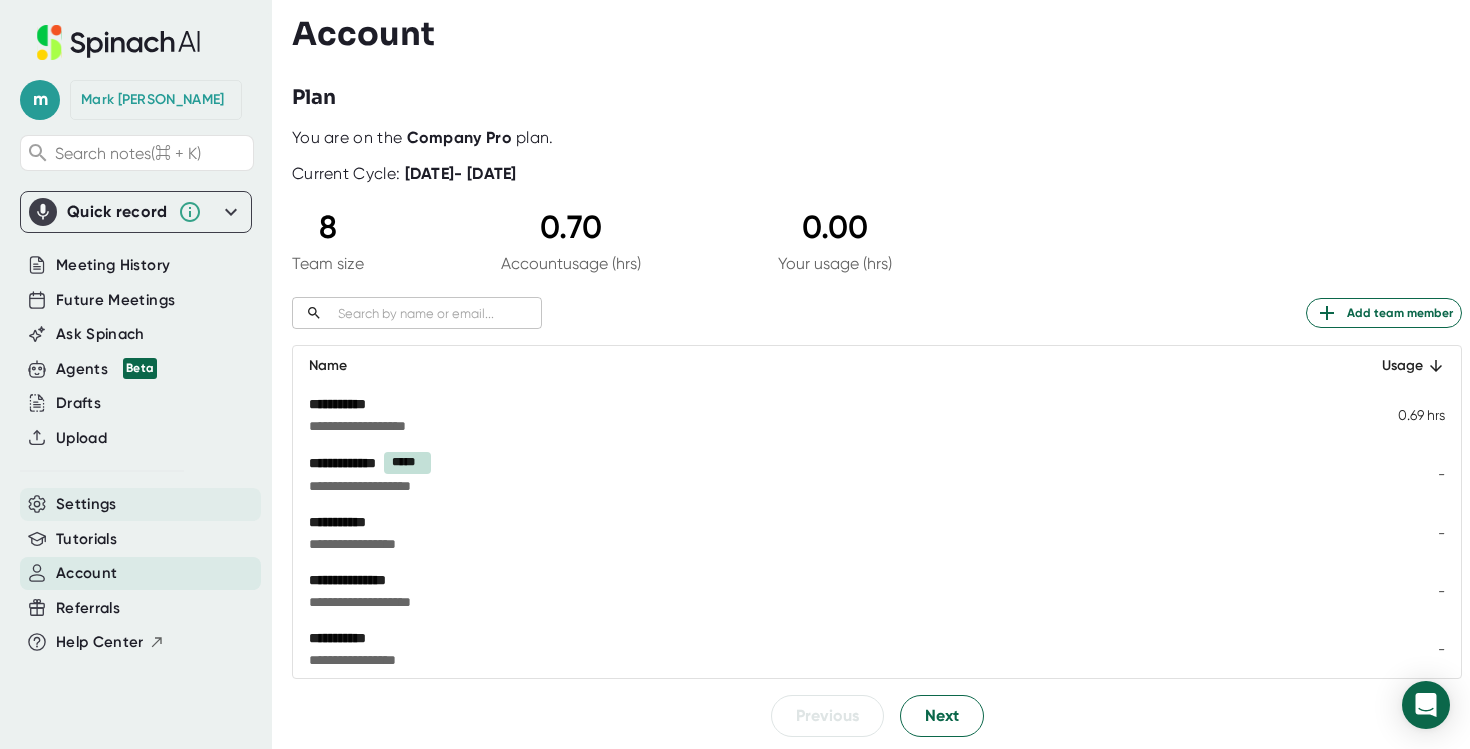 click on "Settings" at bounding box center [140, 504] 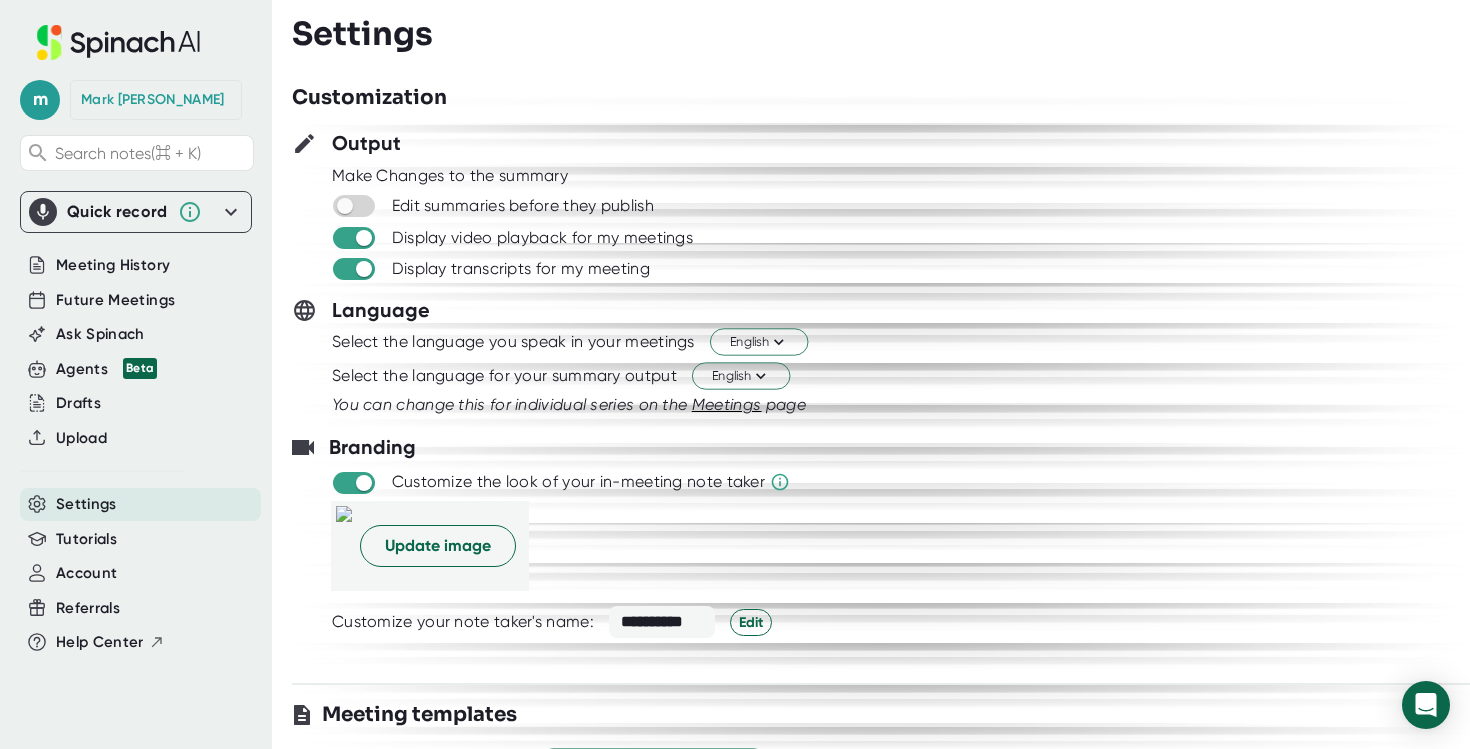 scroll, scrollTop: 0, scrollLeft: 0, axis: both 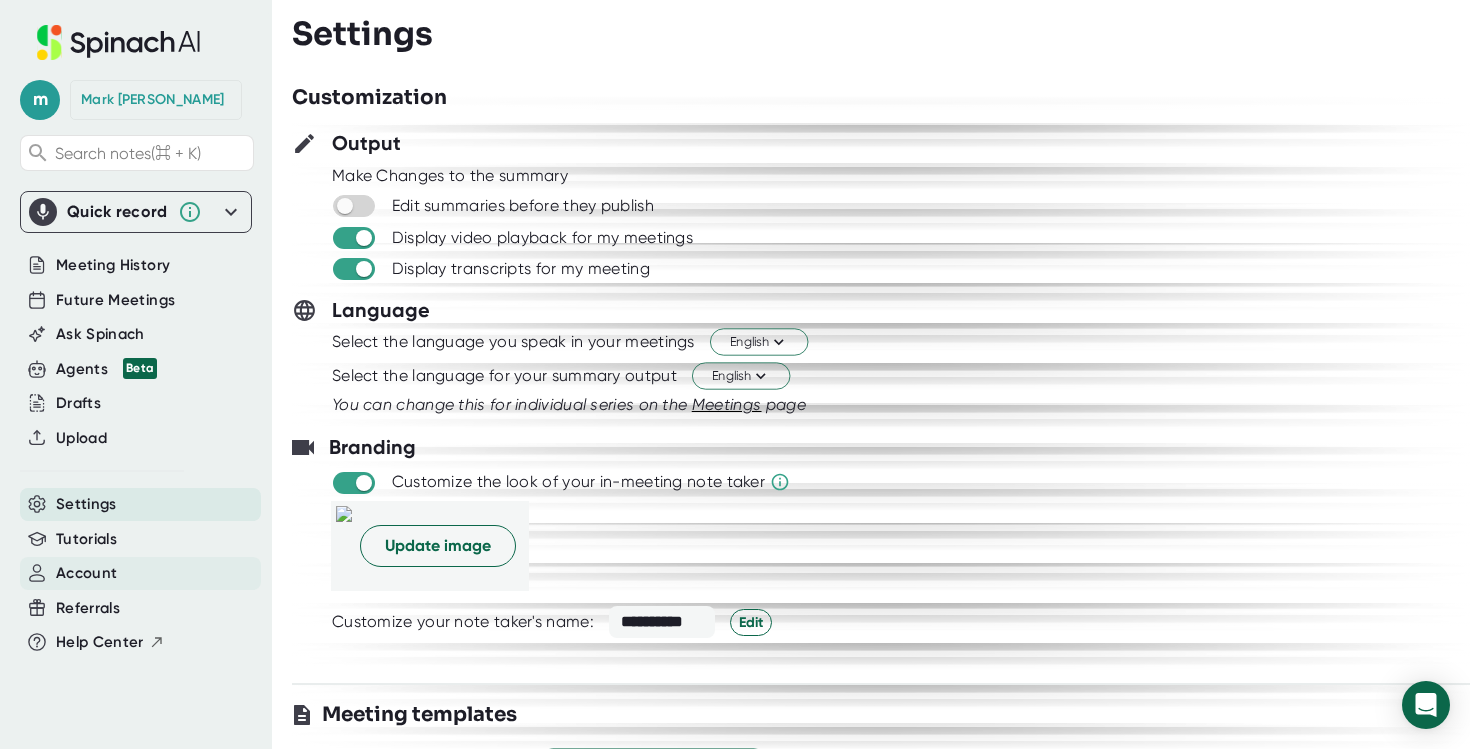 click on "Account" at bounding box center (140, 573) 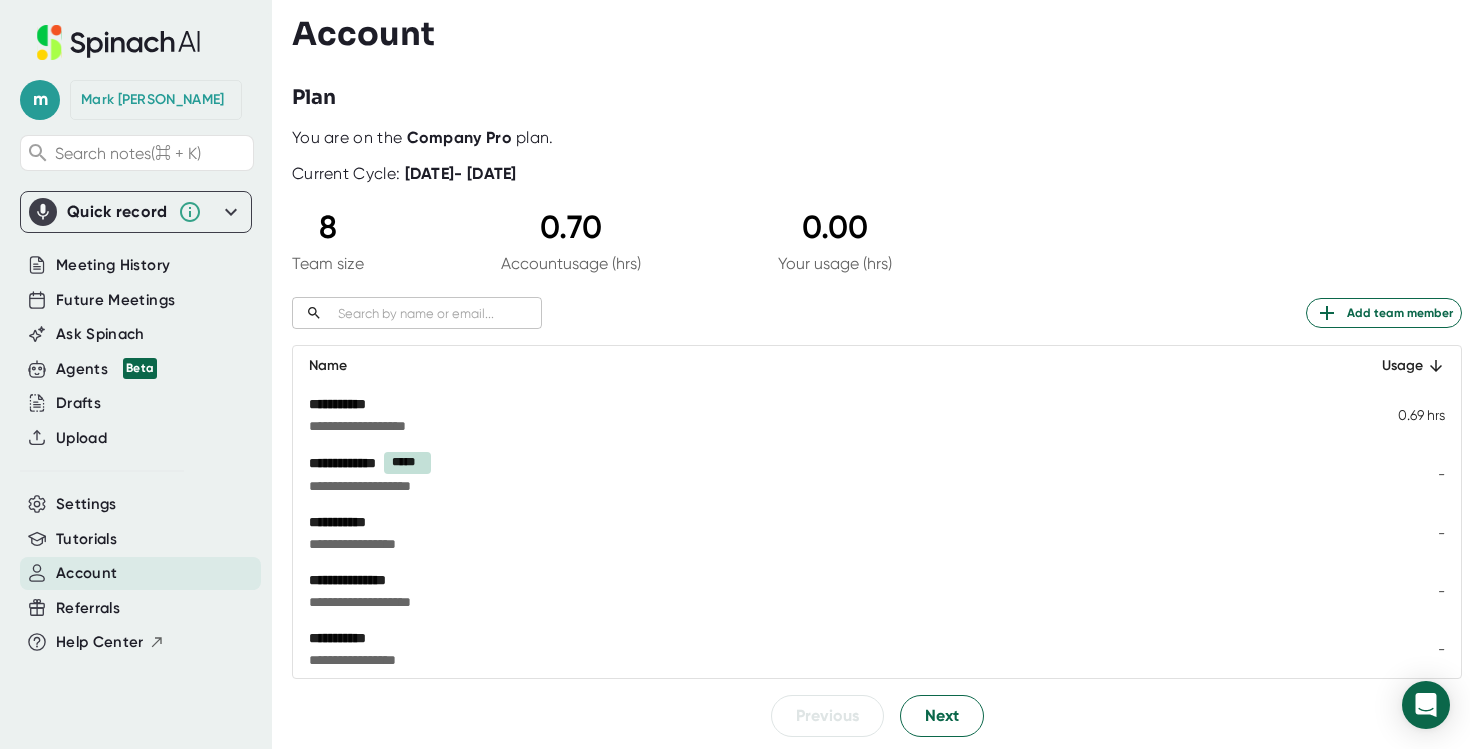 scroll, scrollTop: 102, scrollLeft: 0, axis: vertical 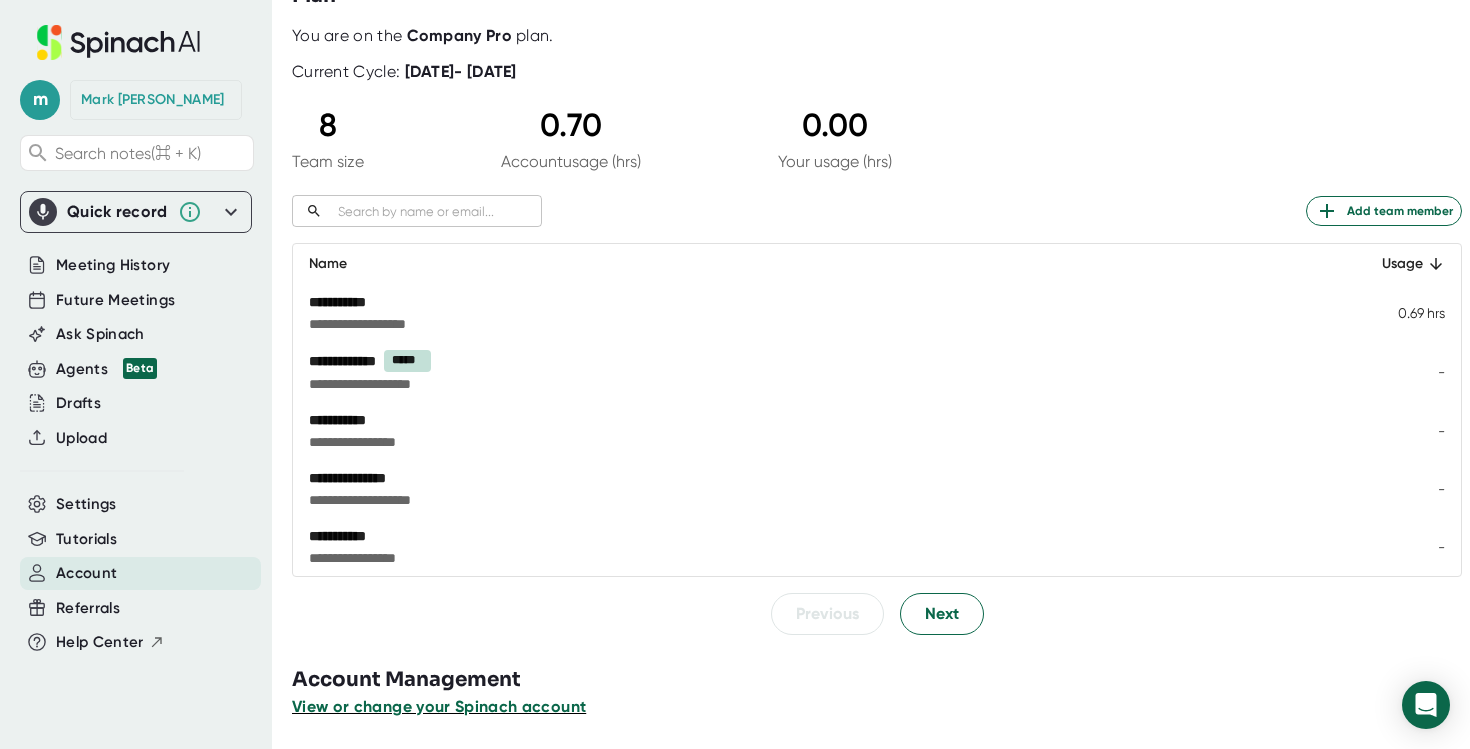 click on "View or change your Spinach account" at bounding box center (439, 706) 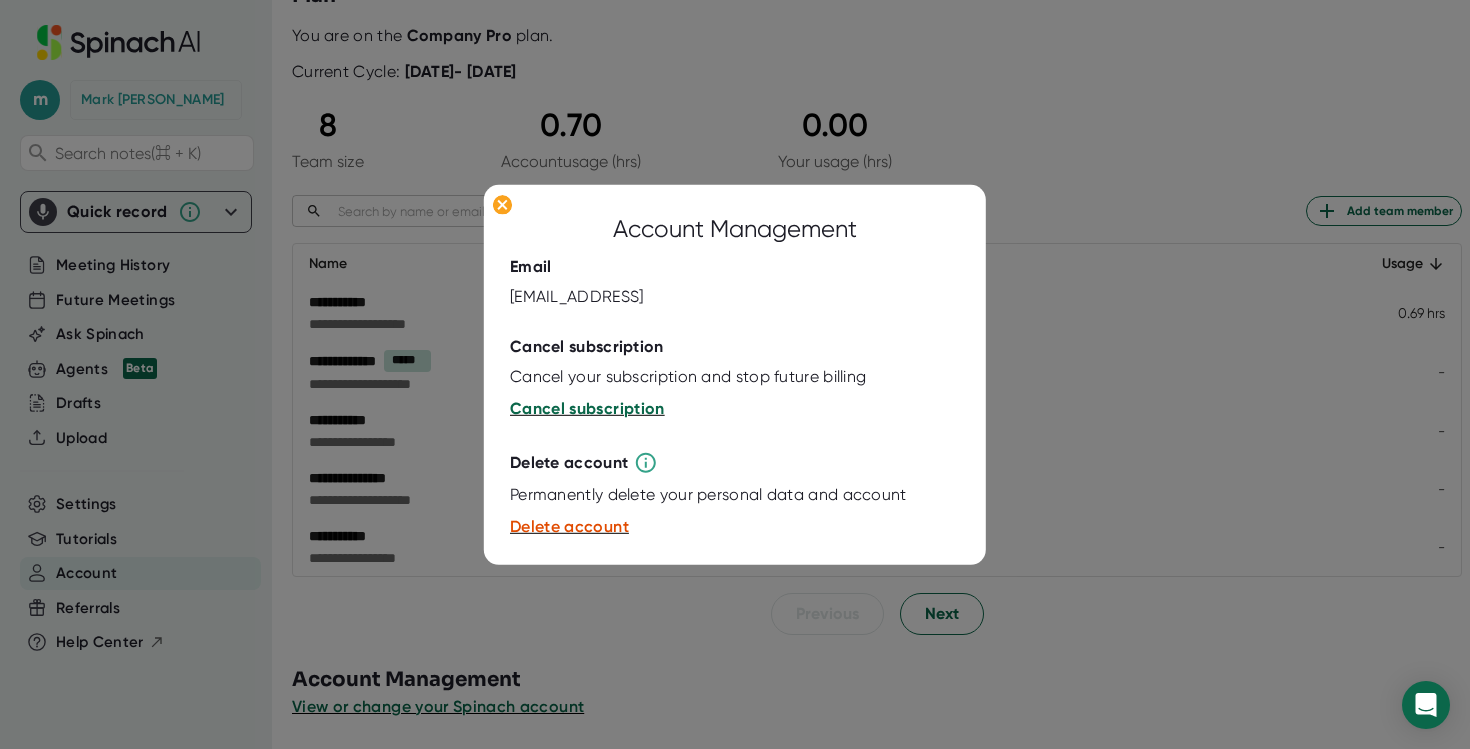 click on "Cancel subscription" at bounding box center (587, 408) 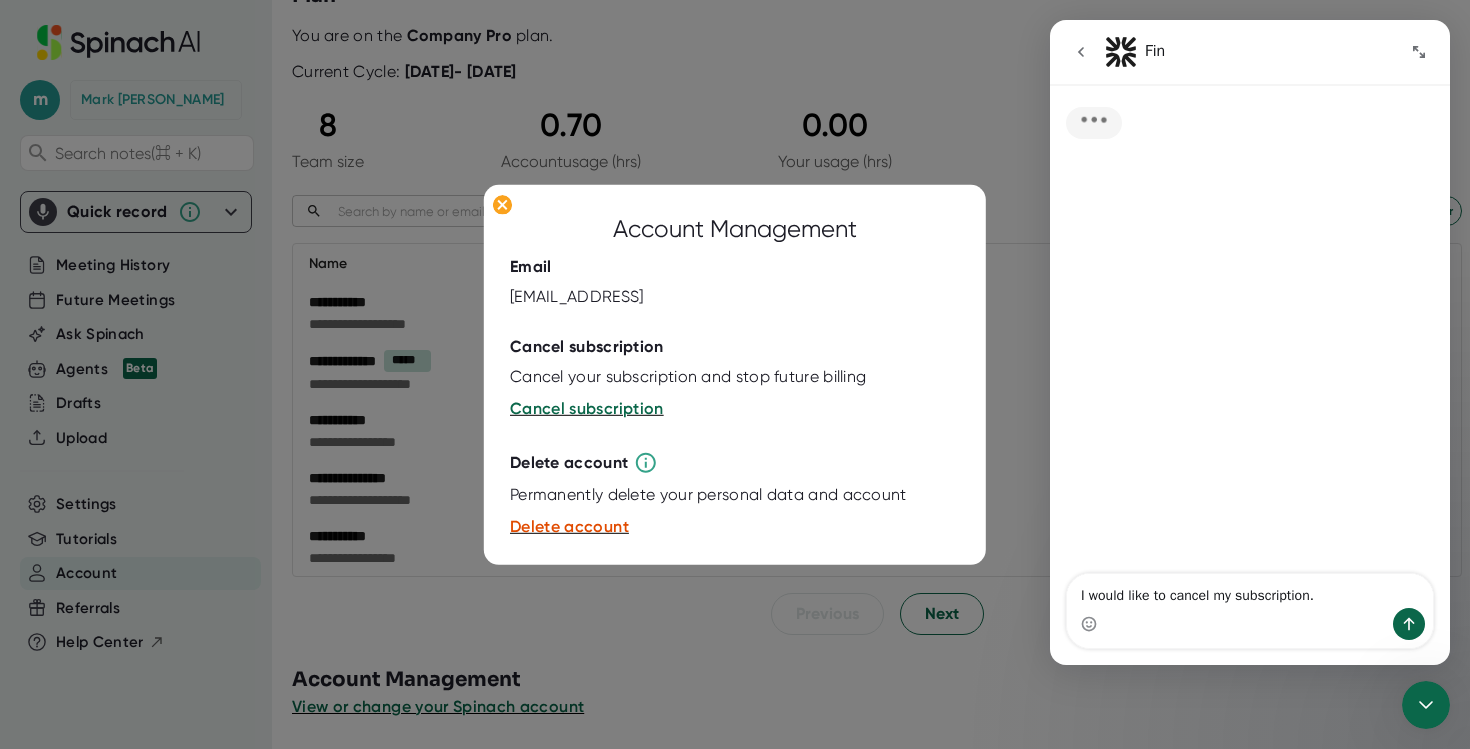 scroll, scrollTop: 0, scrollLeft: 0, axis: both 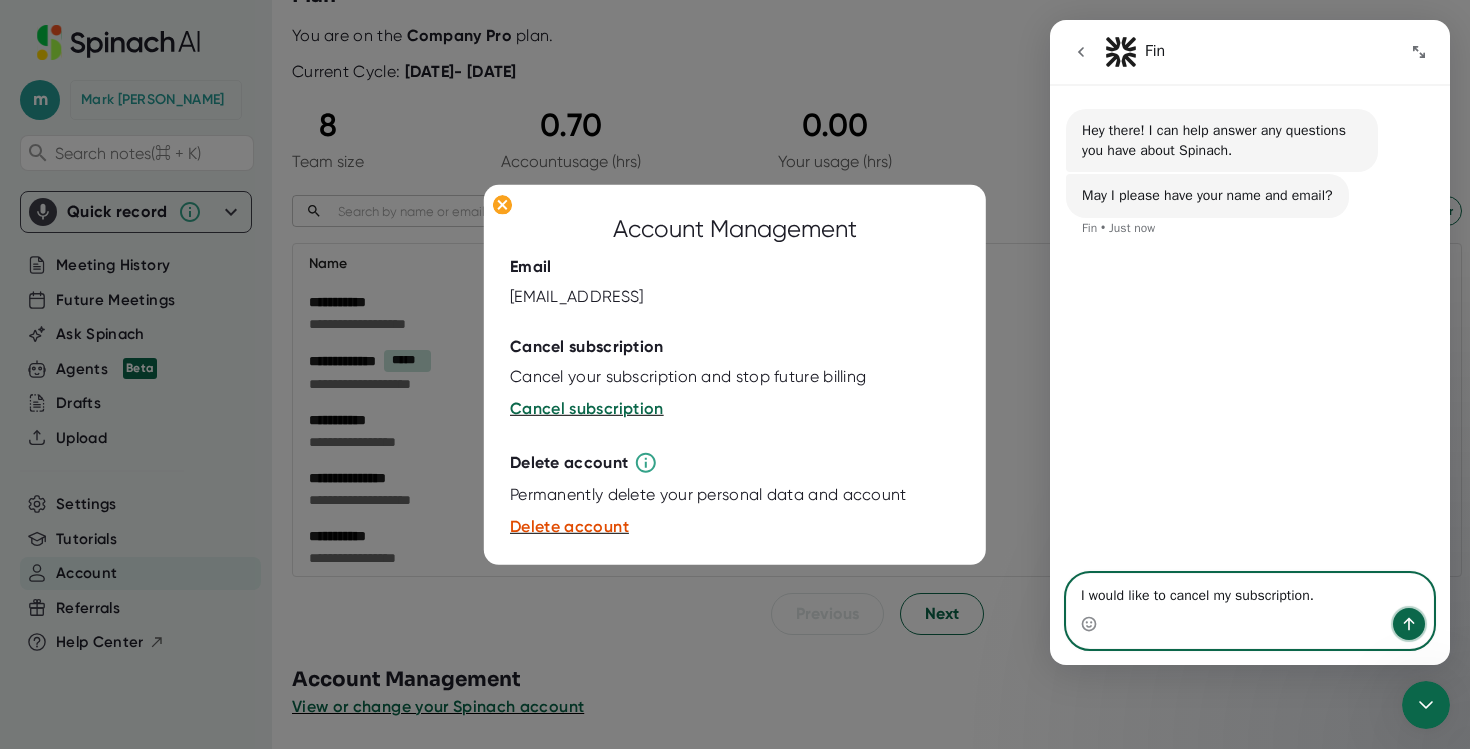 click 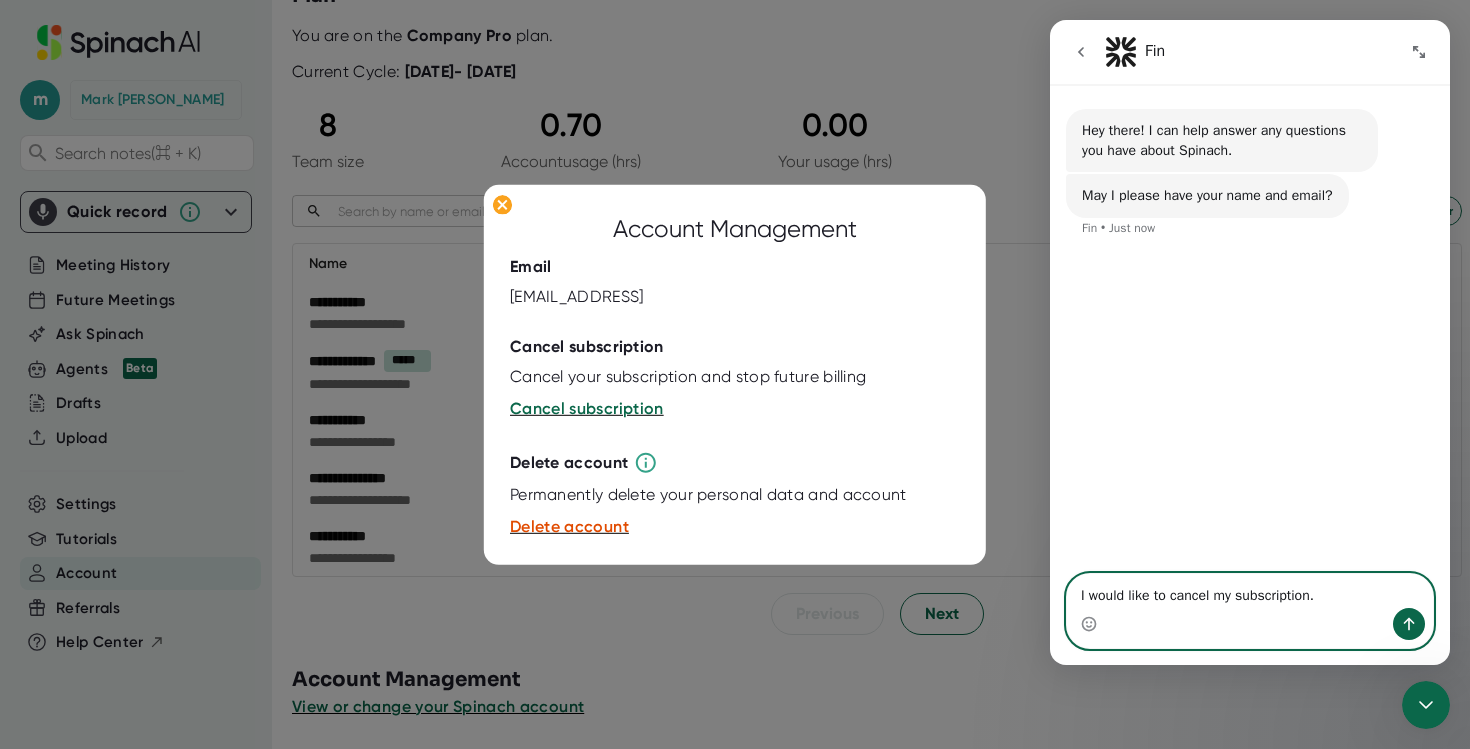type 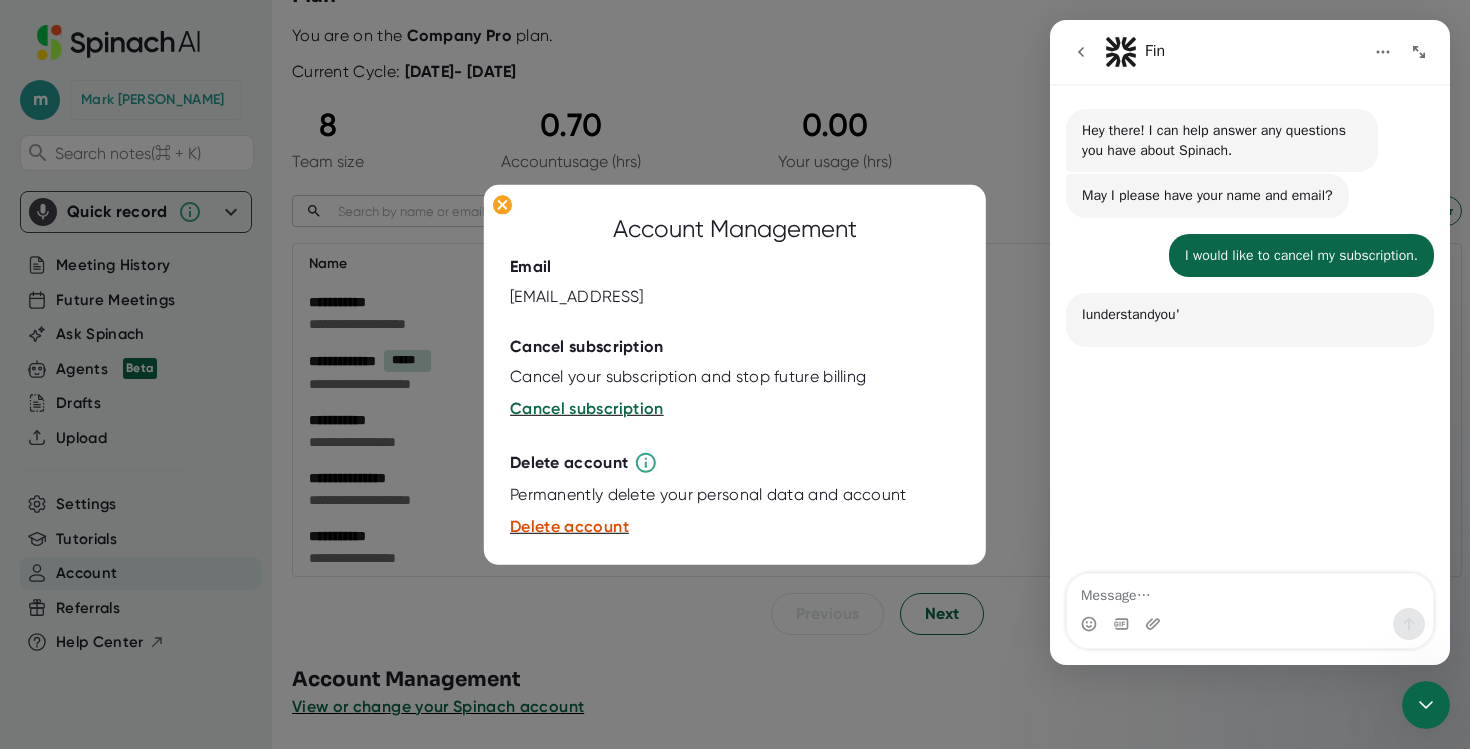 scroll, scrollTop: 3, scrollLeft: 0, axis: vertical 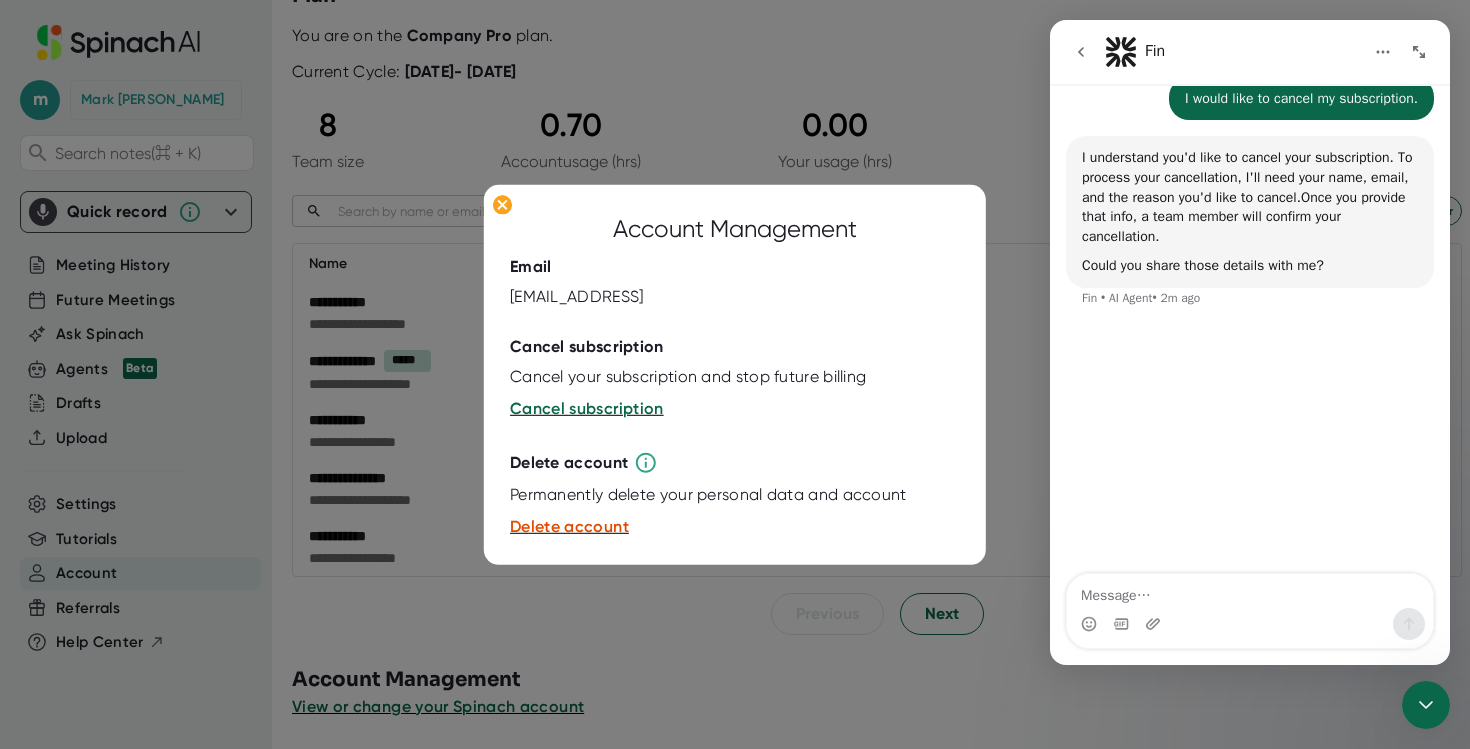 click 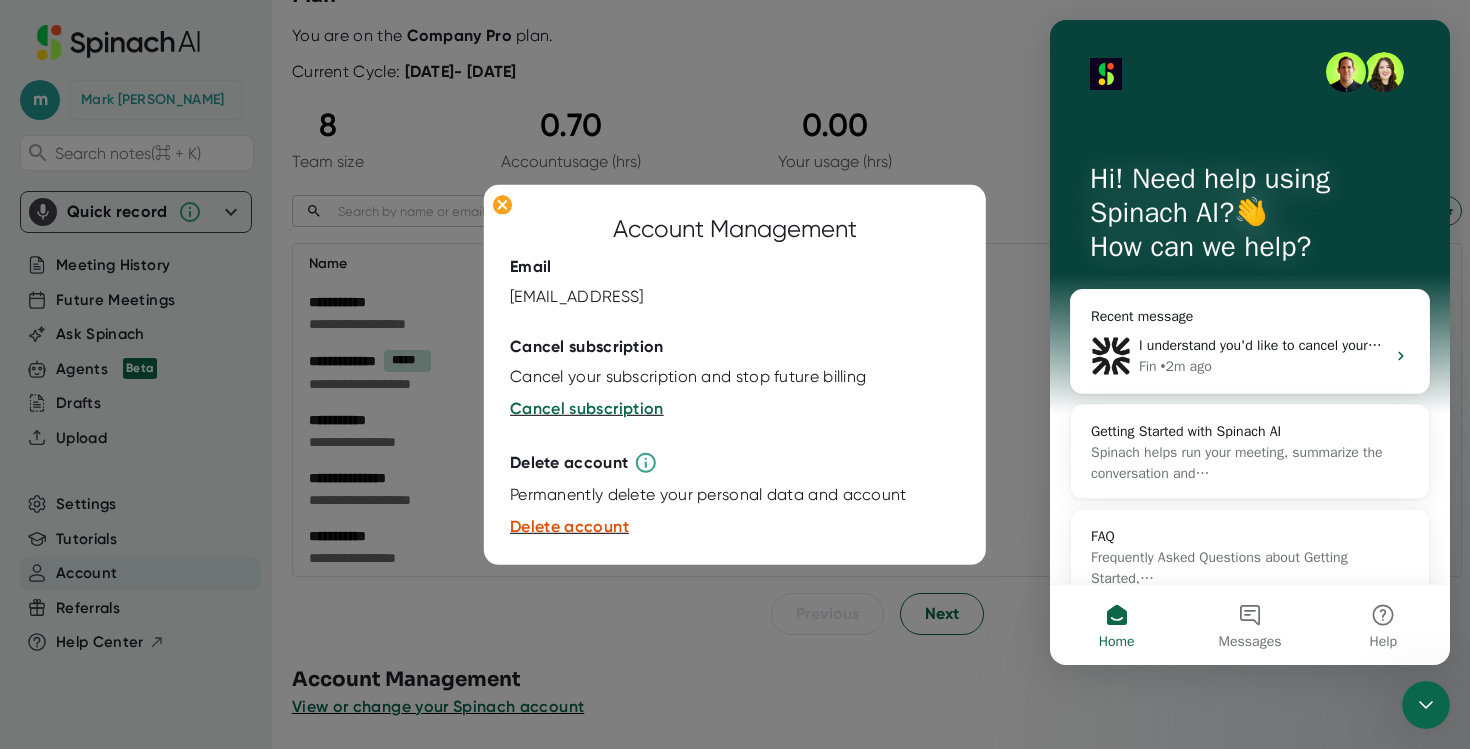 click at bounding box center (735, 374) 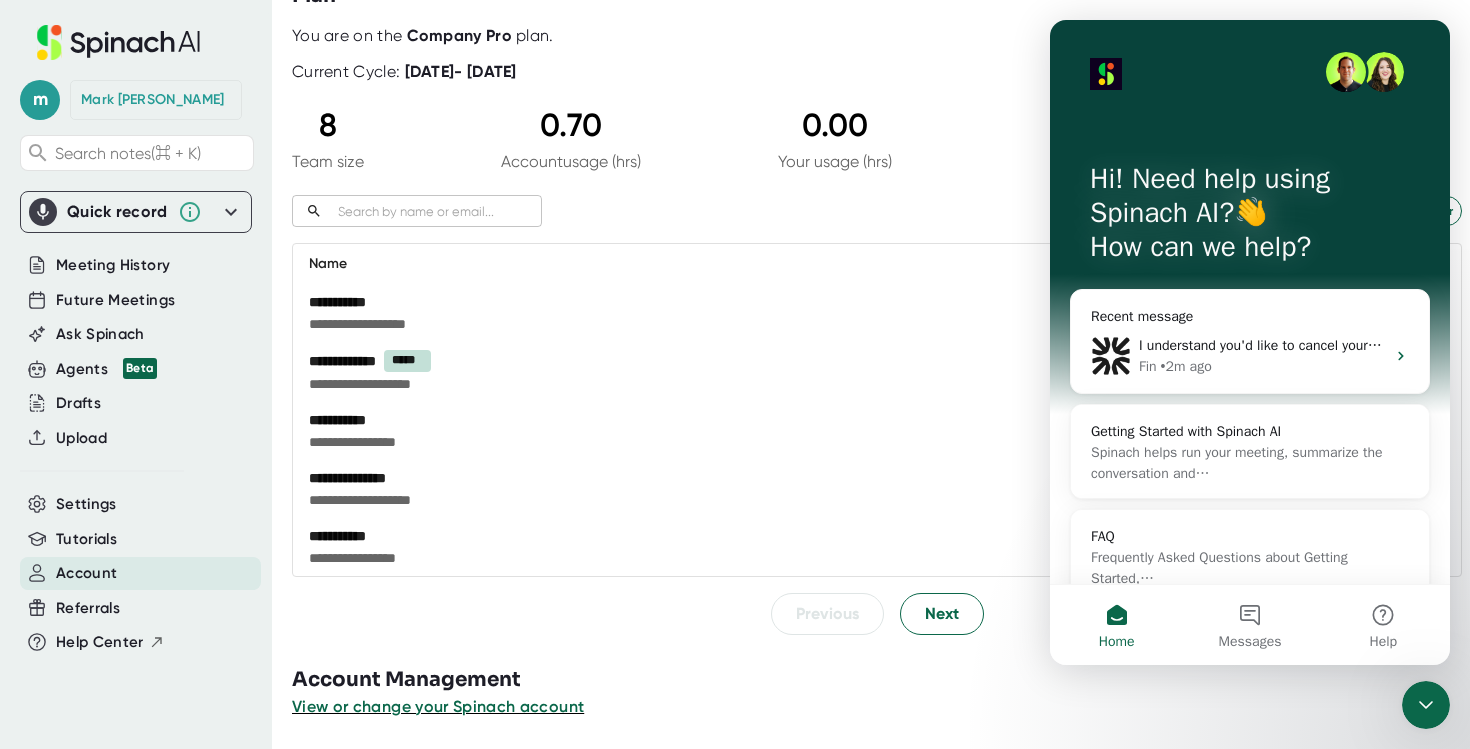 click on "8 Team size 0.70 Account  usage (hrs) 0.00 Your usage (hrs)" at bounding box center (592, 138) 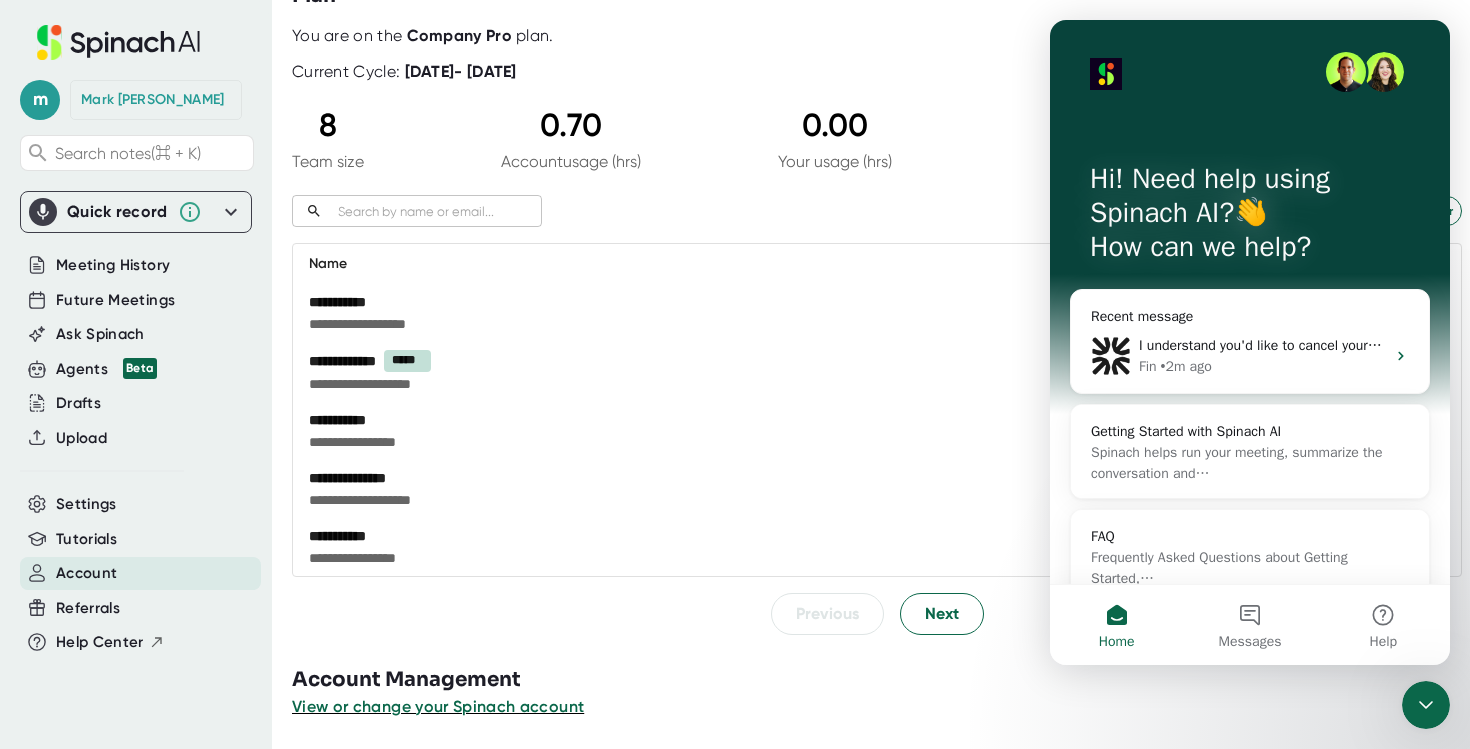 click 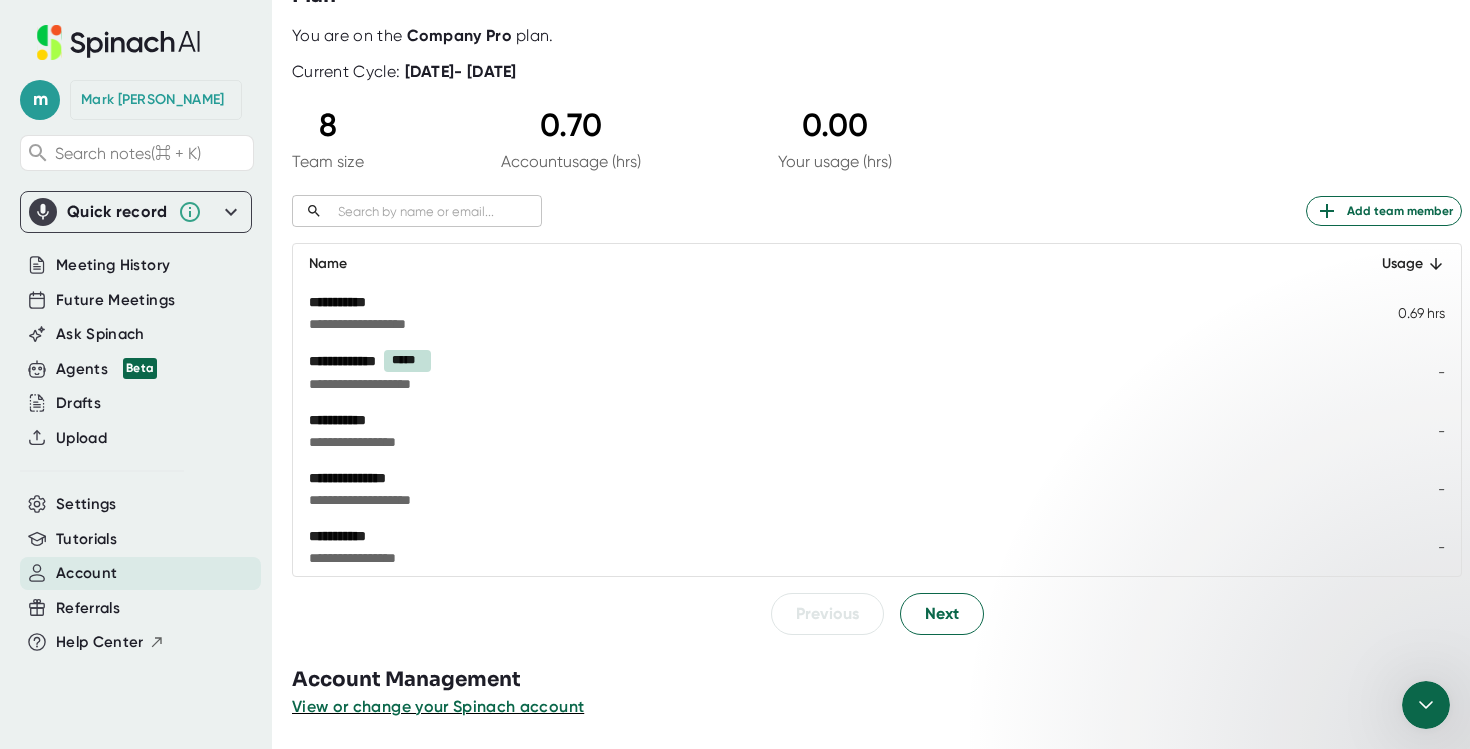 scroll, scrollTop: 0, scrollLeft: 0, axis: both 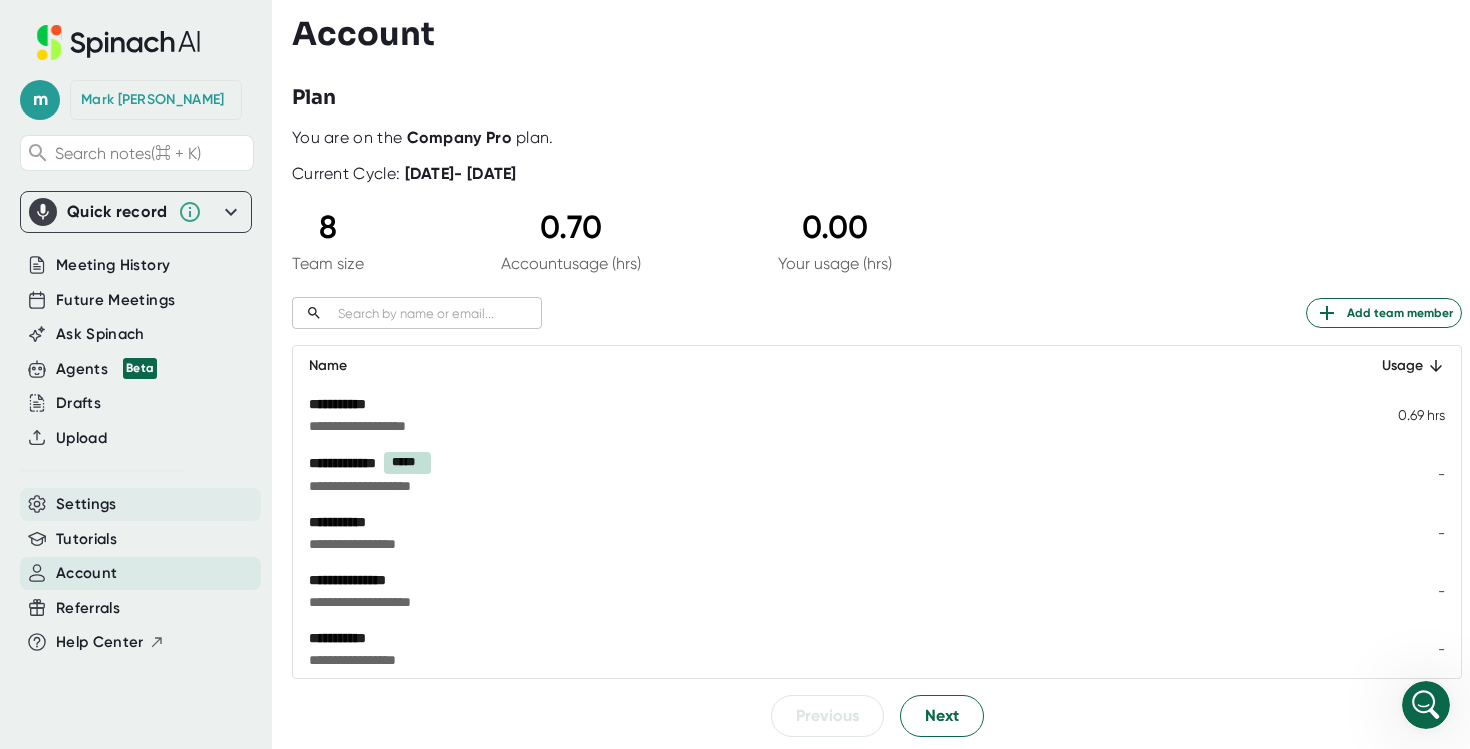 click on "Settings" at bounding box center (140, 504) 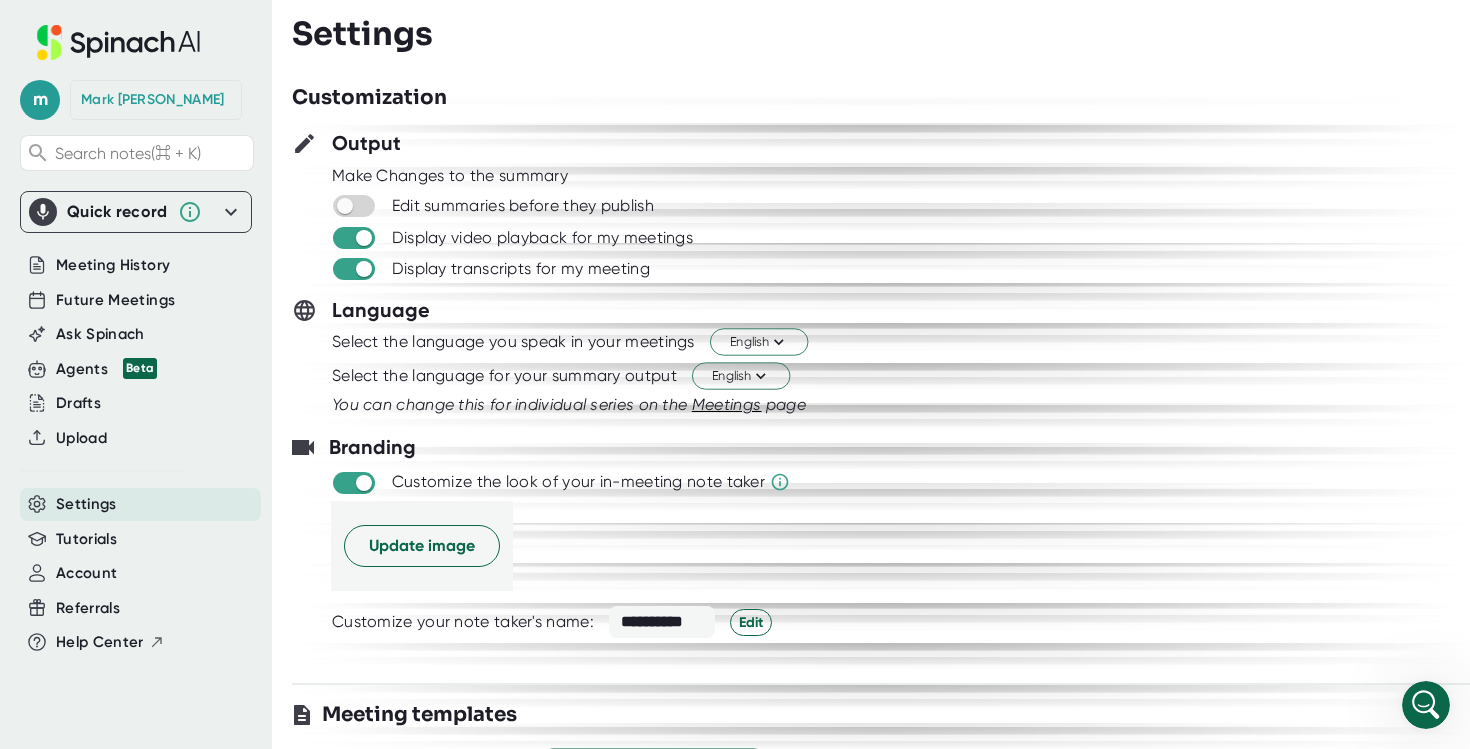 scroll, scrollTop: 0, scrollLeft: 0, axis: both 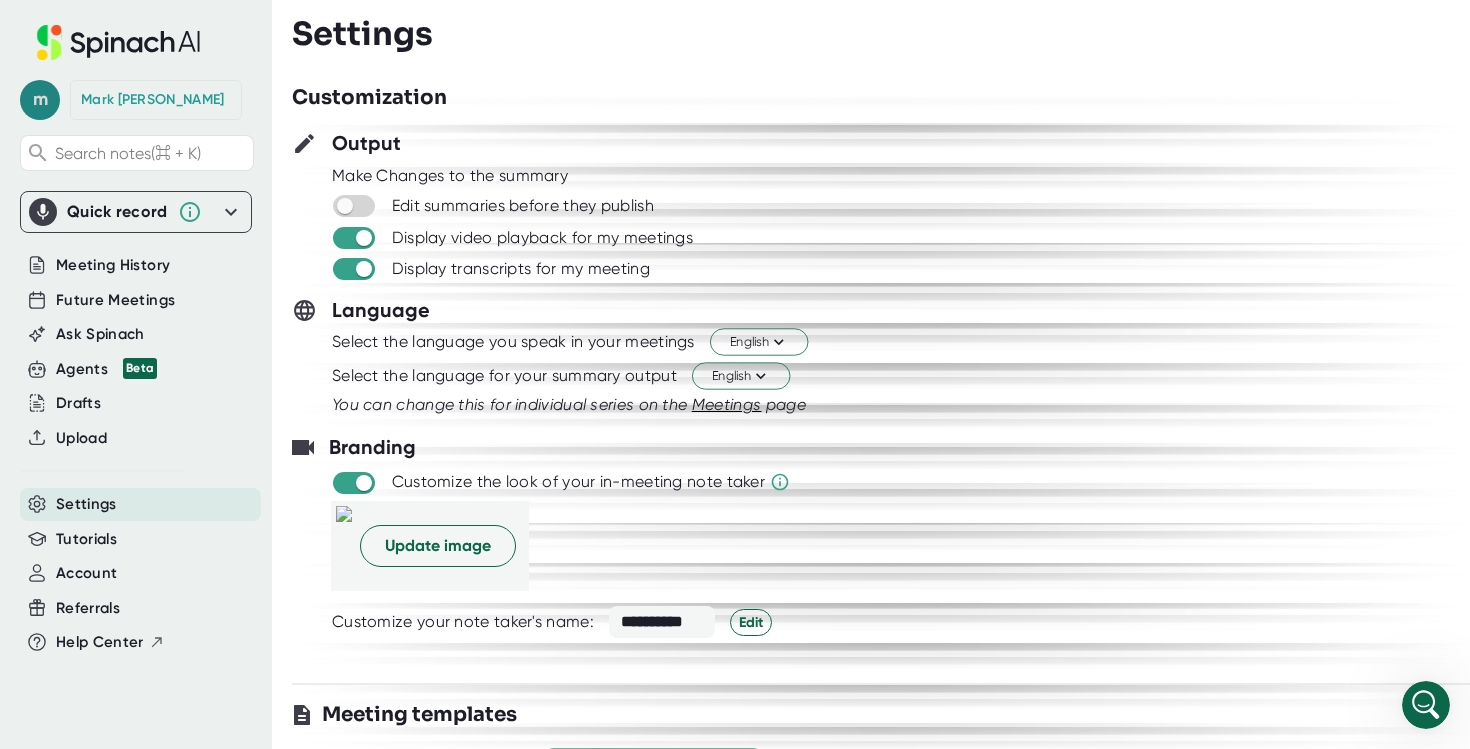 click on "m" at bounding box center [40, 100] 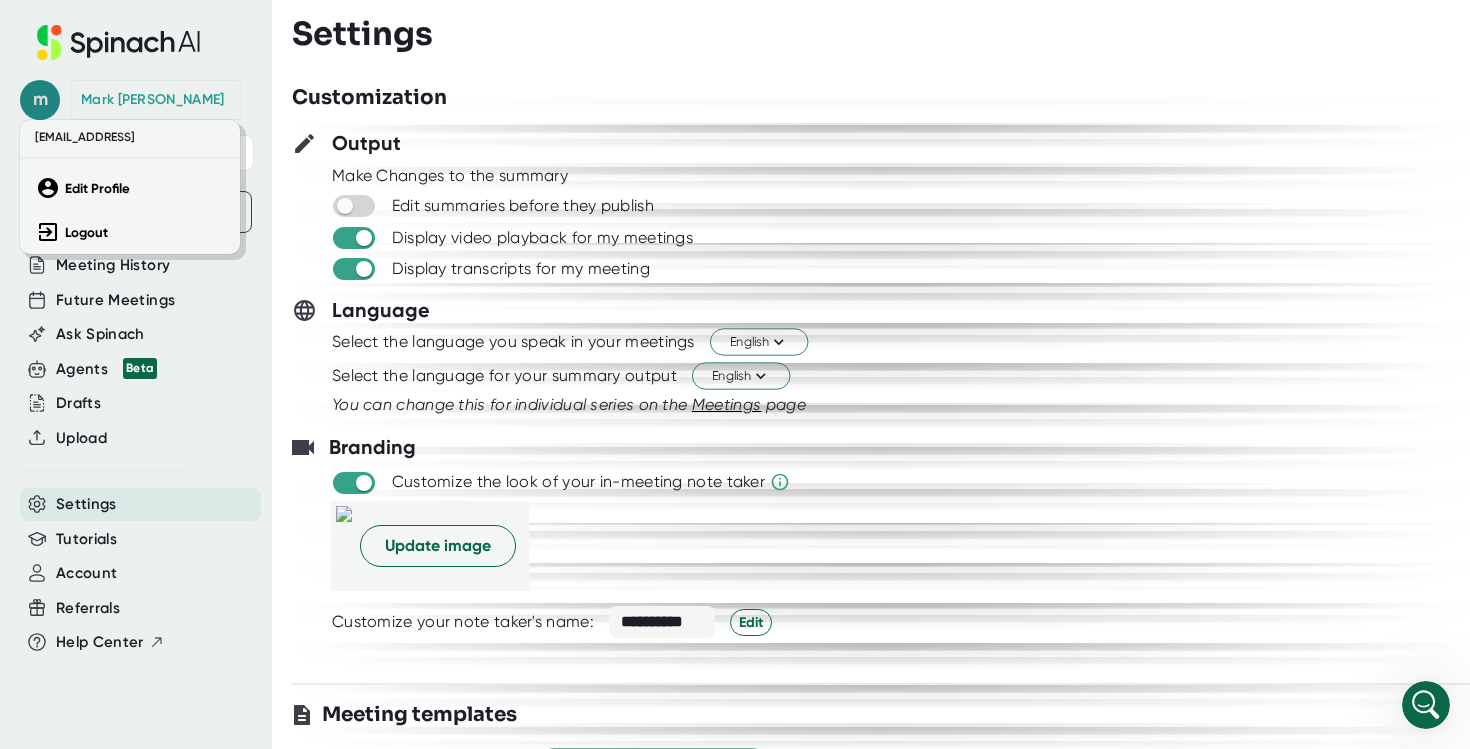 click at bounding box center [735, 374] 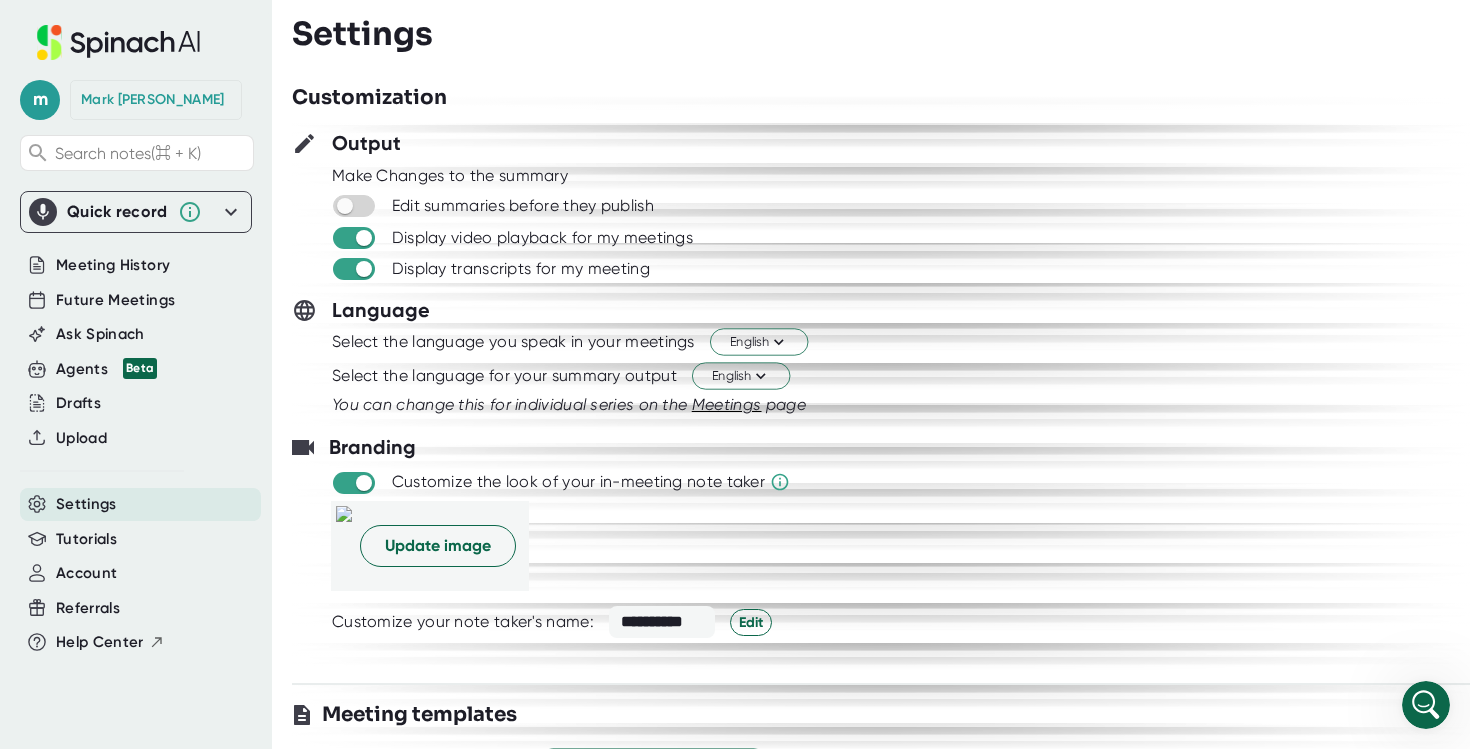 click 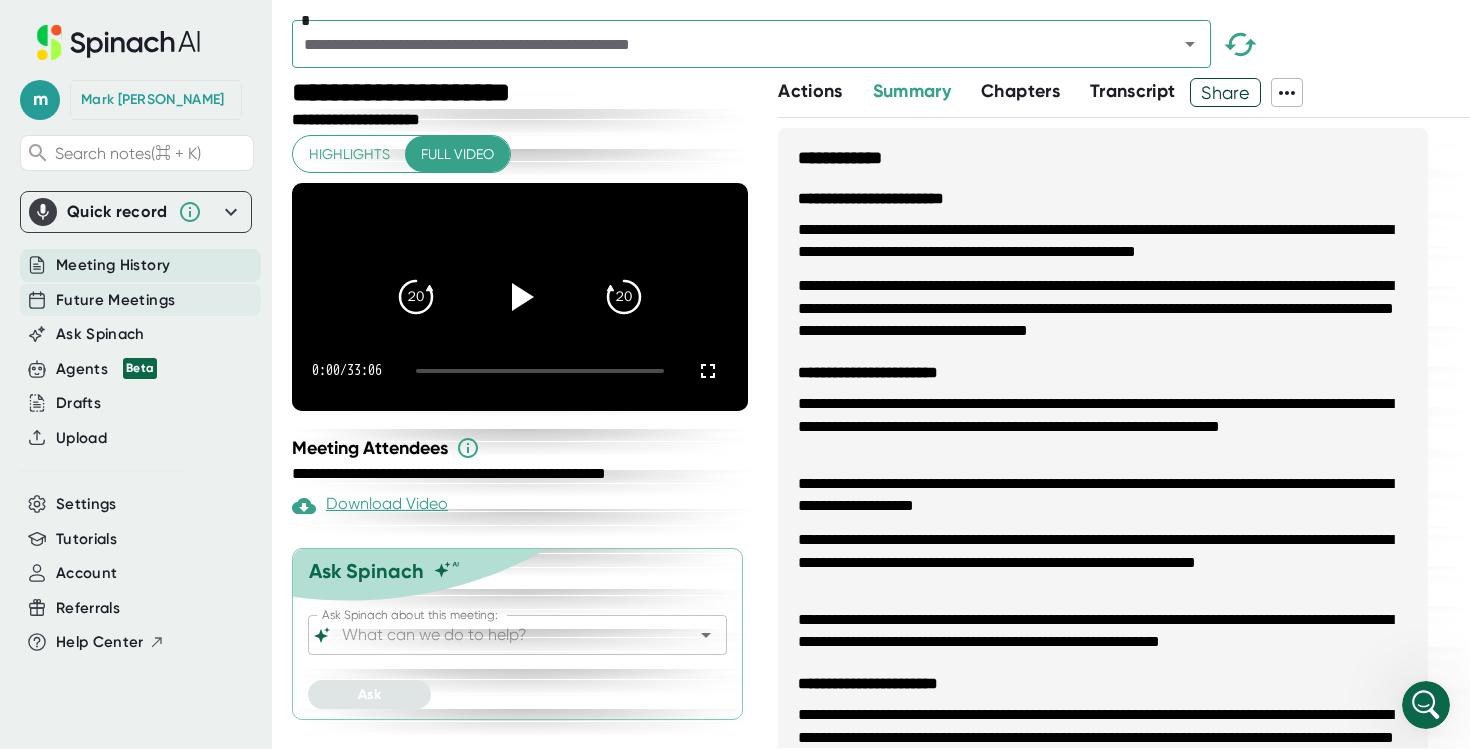 click on "Future Meetings" at bounding box center [115, 300] 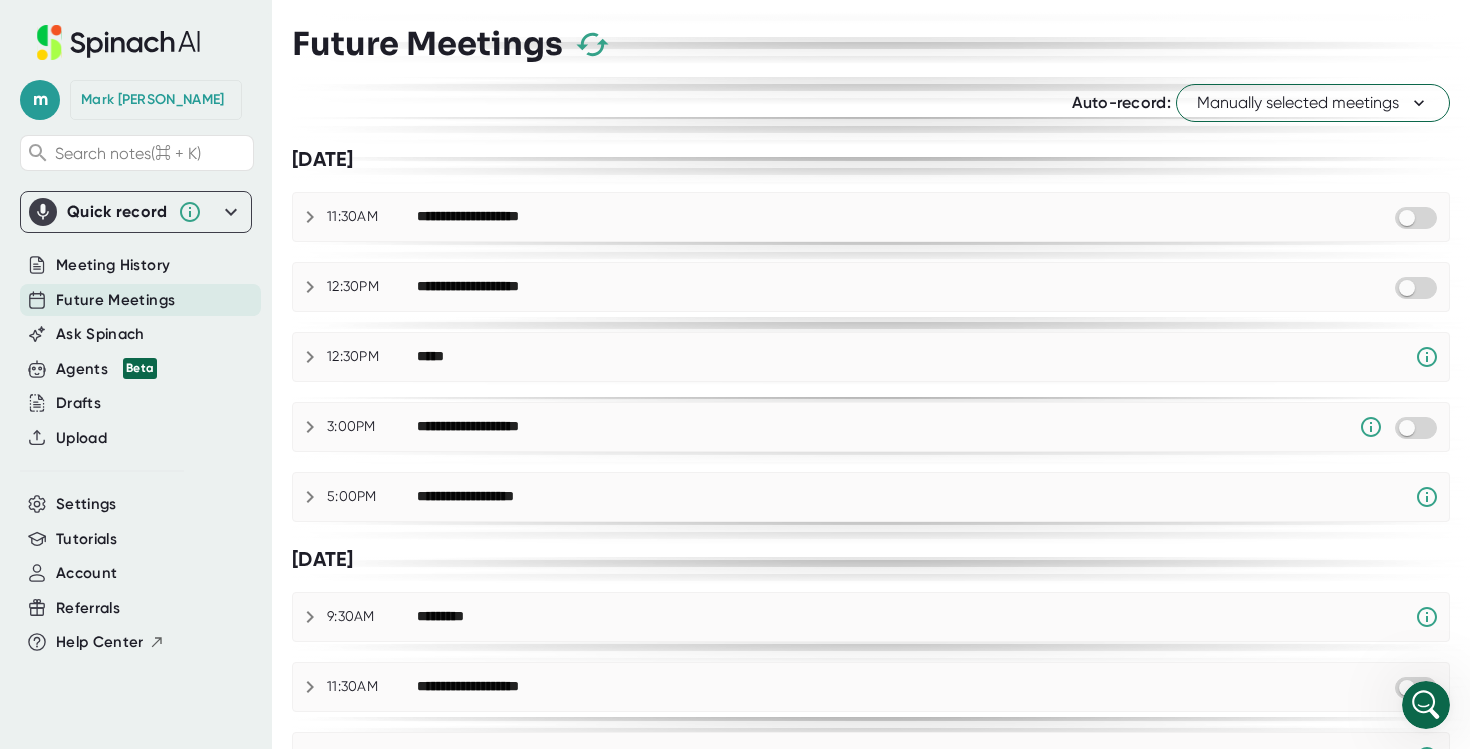 click on "Manually selected meetings" at bounding box center [1313, 103] 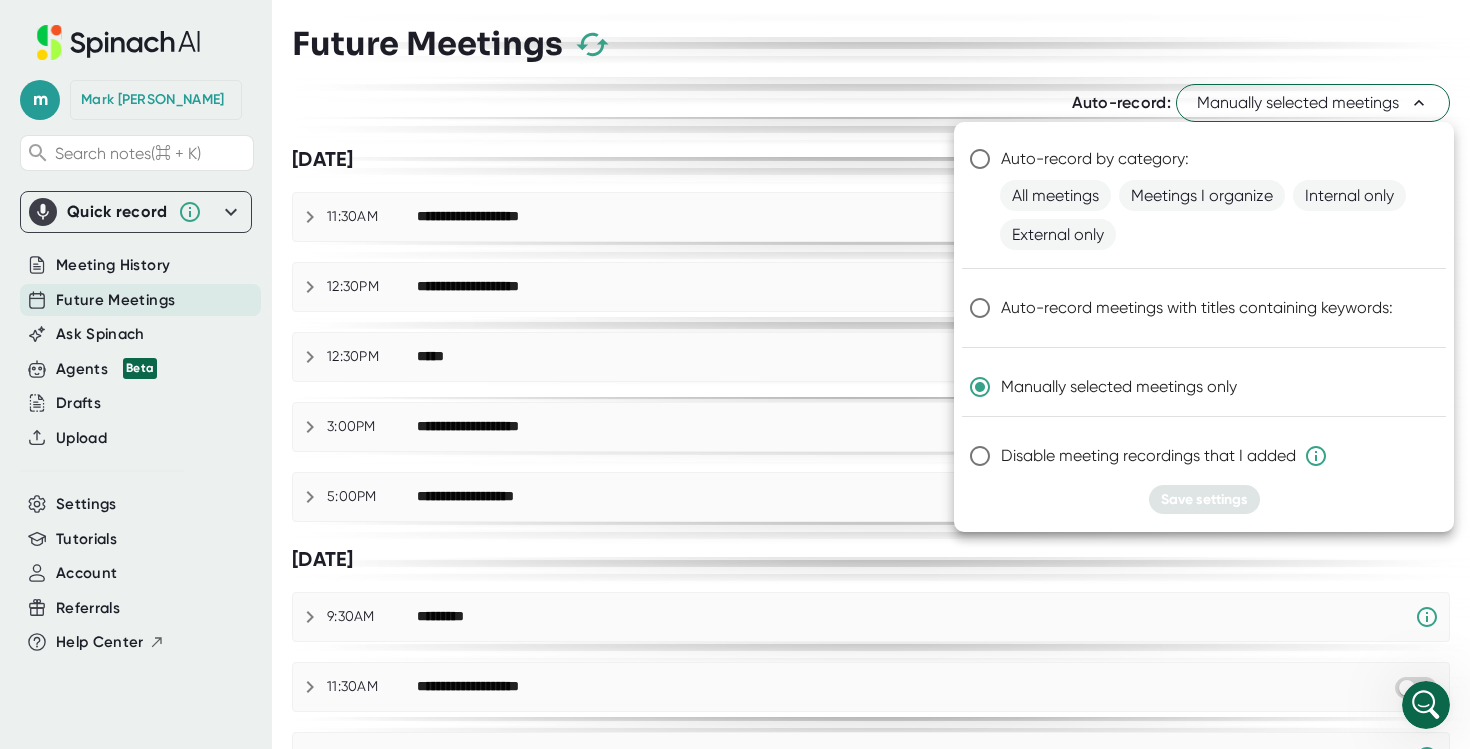 click at bounding box center (735, 374) 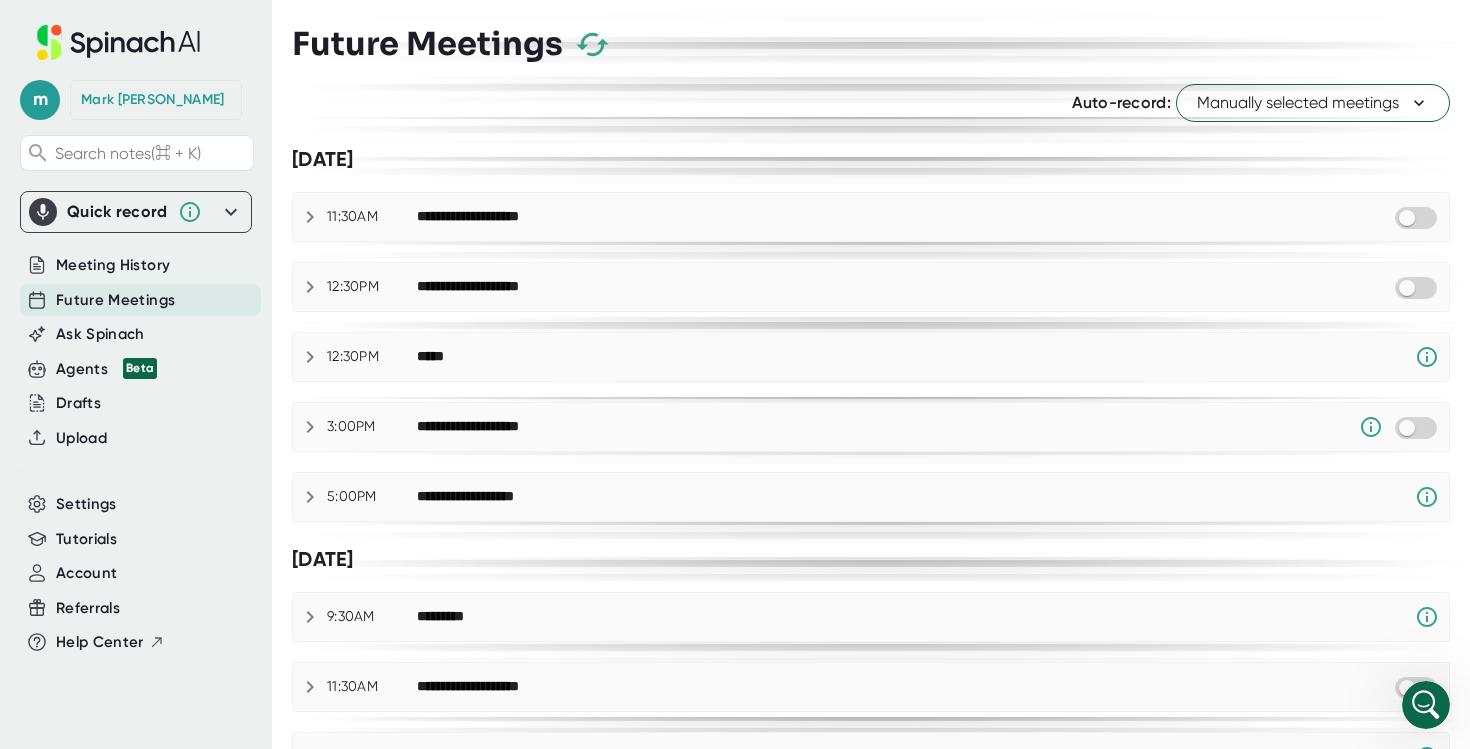 click on "Auto-record: Manually selected meetings" at bounding box center (871, 103) 